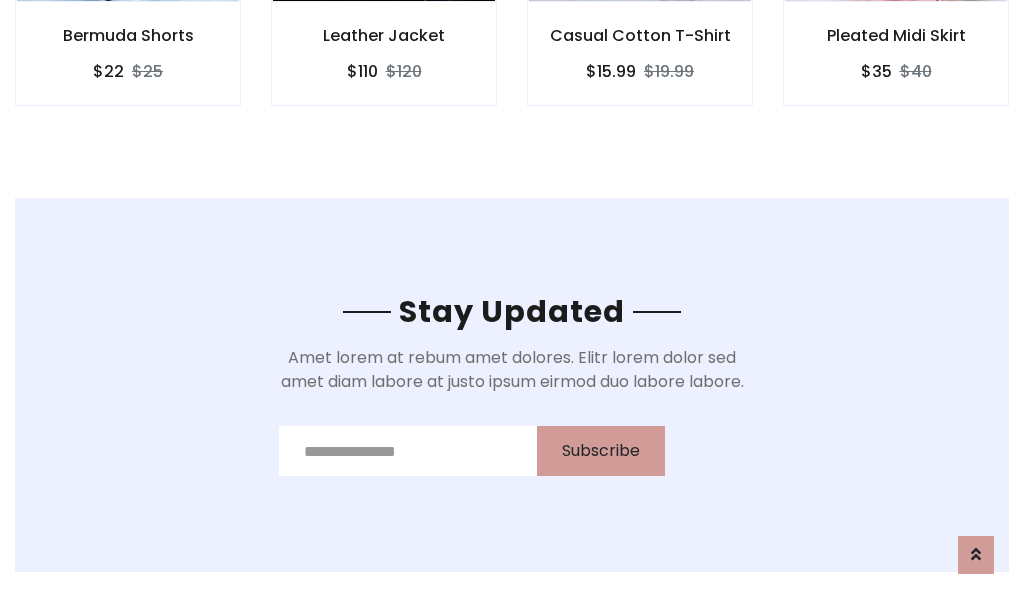 scroll, scrollTop: 0, scrollLeft: 0, axis: both 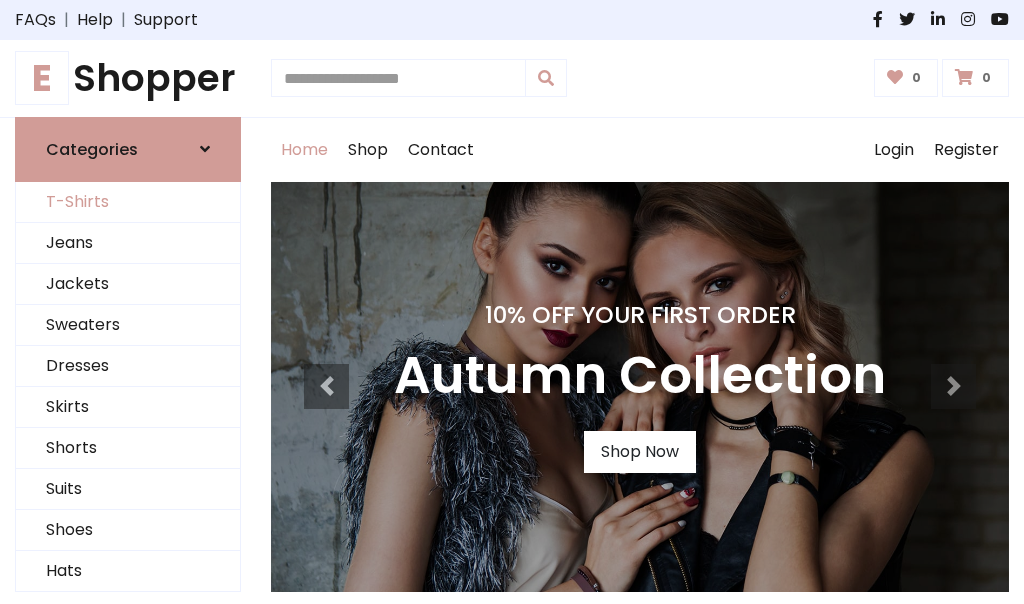 click on "T-Shirts" at bounding box center [128, 202] 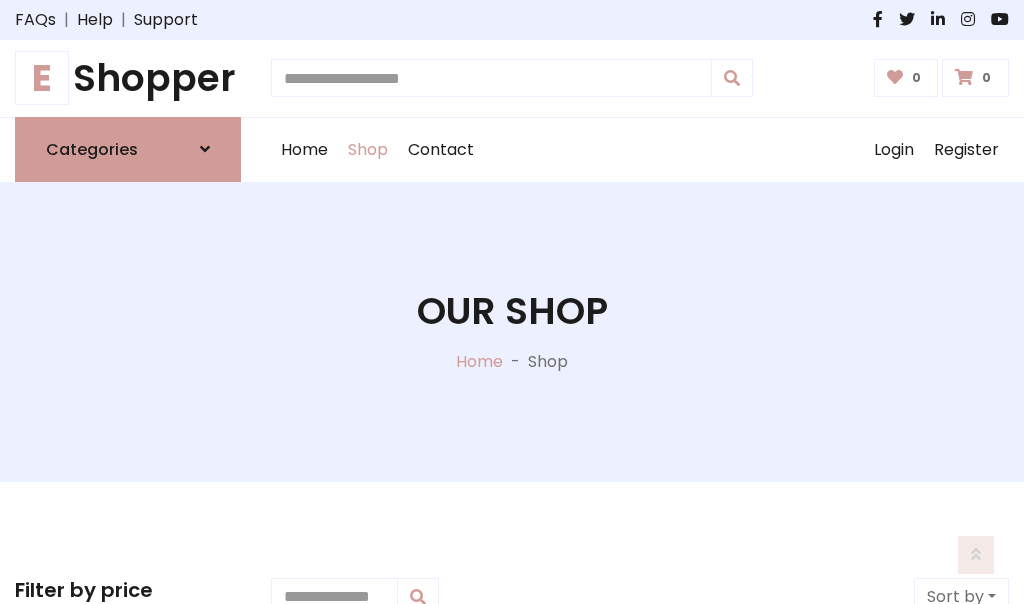scroll, scrollTop: 485, scrollLeft: 0, axis: vertical 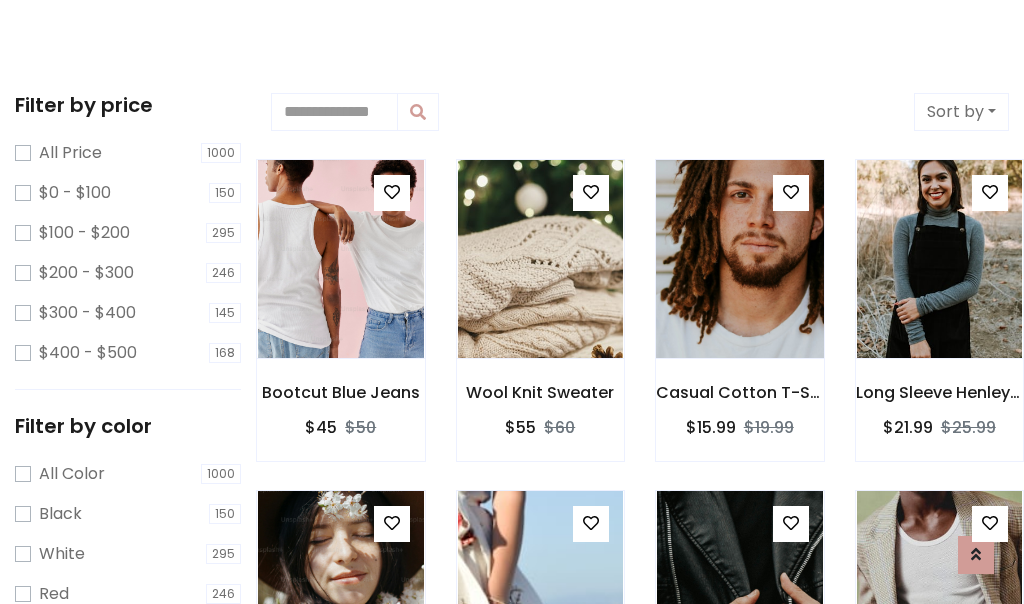 click at bounding box center [739, 259] 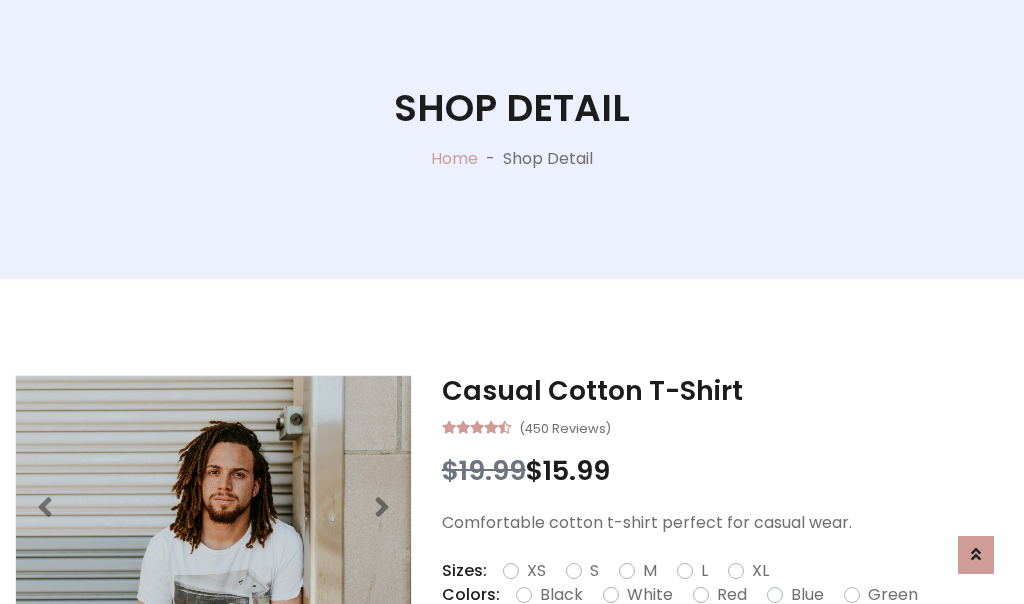 scroll, scrollTop: 365, scrollLeft: 0, axis: vertical 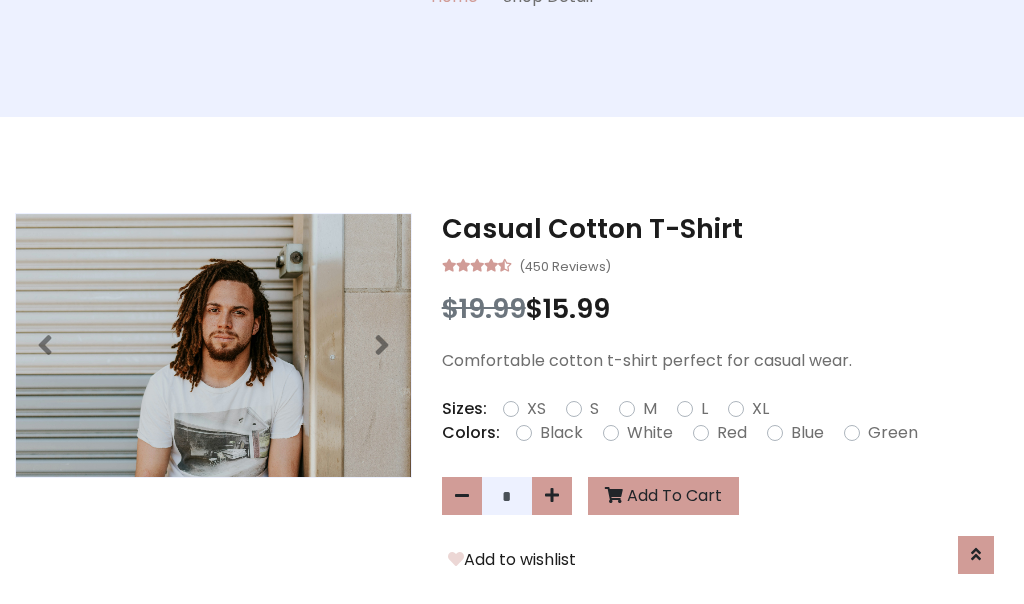 click on "XS" at bounding box center (536, 409) 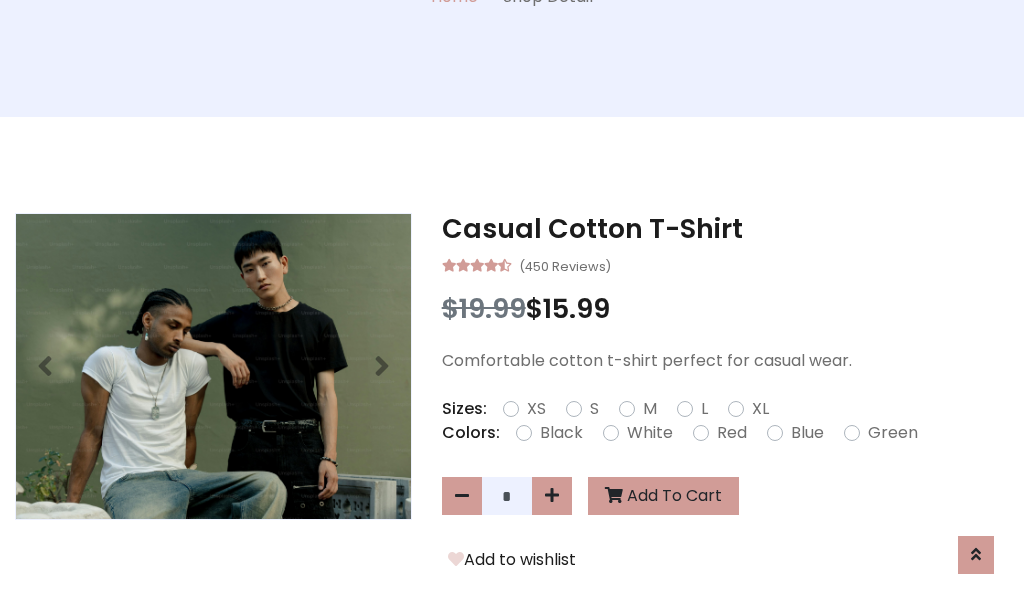 click on "White" at bounding box center (650, 433) 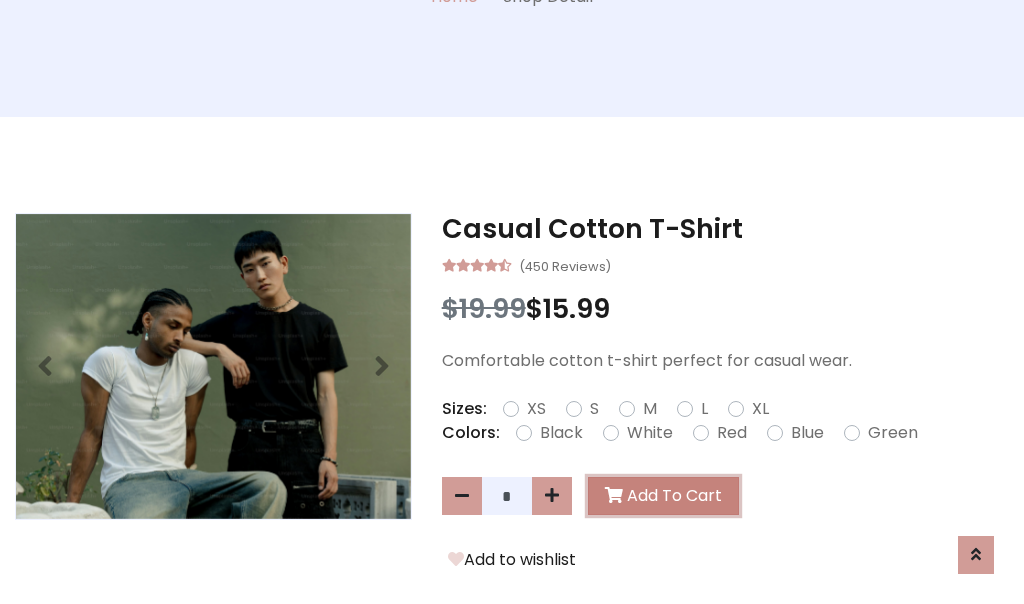 click on "Add To Cart" at bounding box center (663, 496) 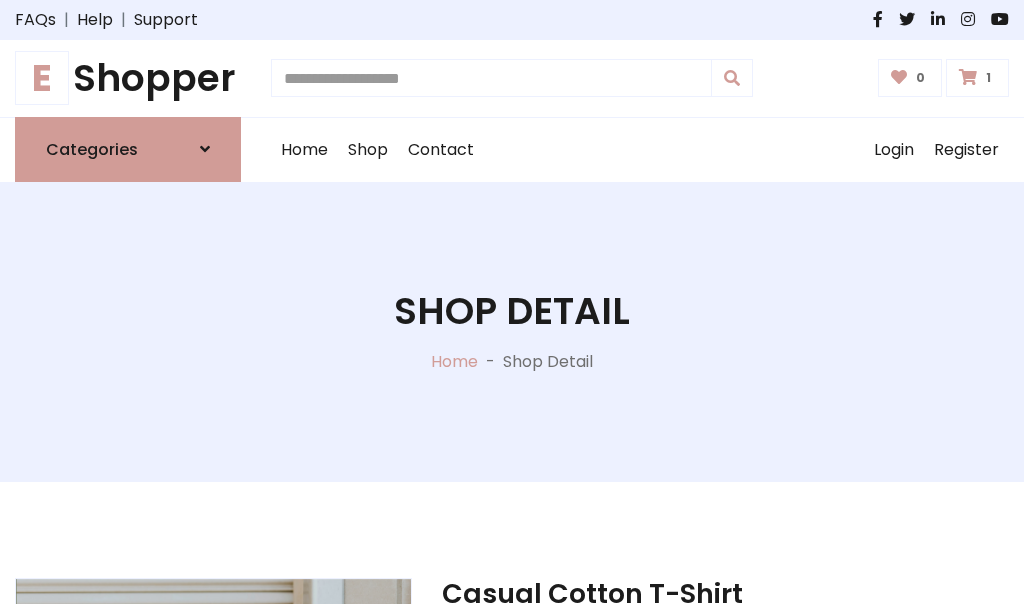 click at bounding box center [968, 77] 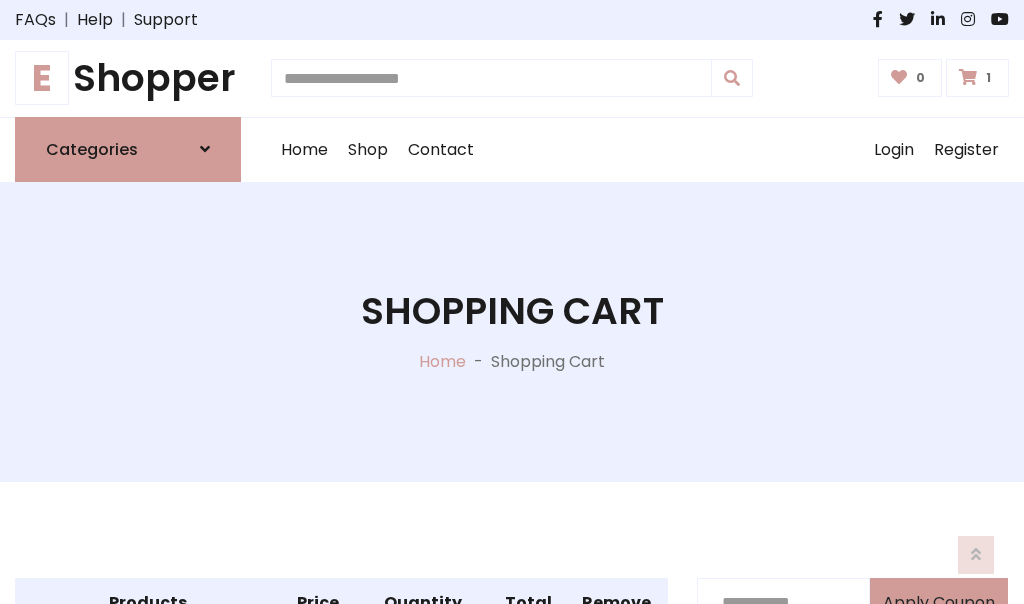 scroll, scrollTop: 468, scrollLeft: 0, axis: vertical 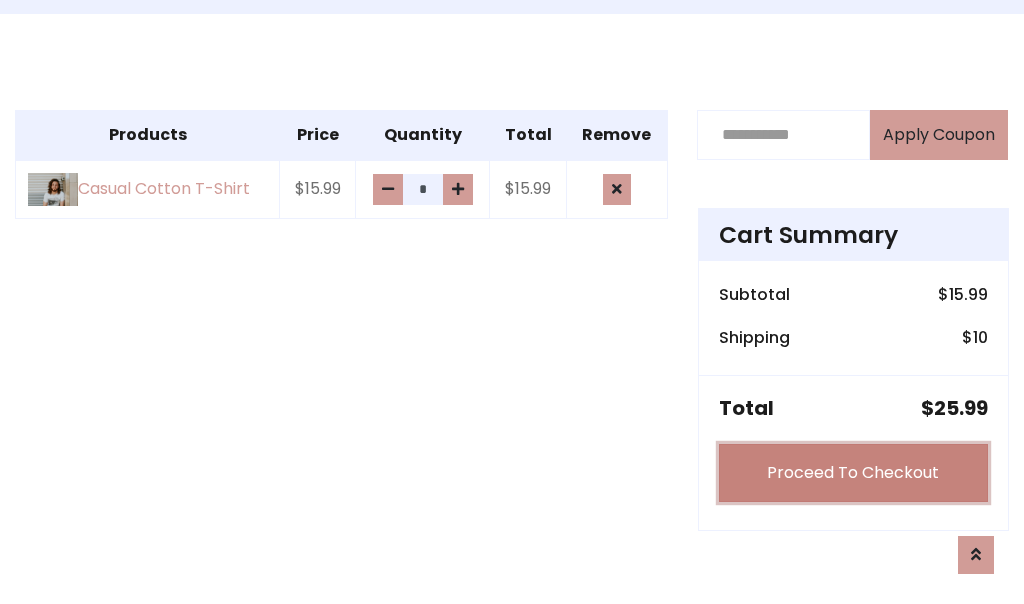 click on "Proceed To Checkout" at bounding box center (853, 473) 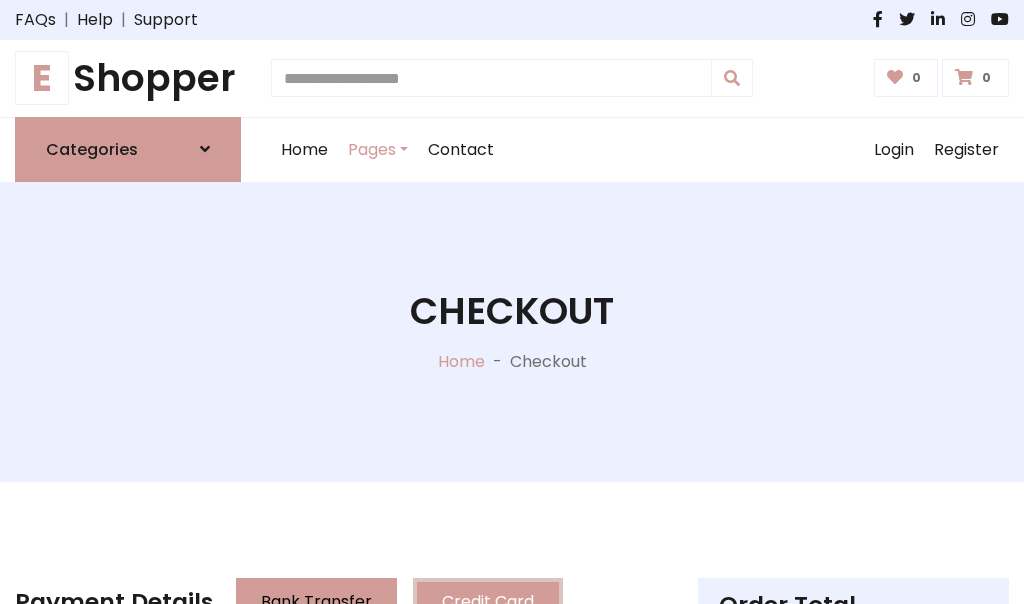 scroll, scrollTop: 0, scrollLeft: 0, axis: both 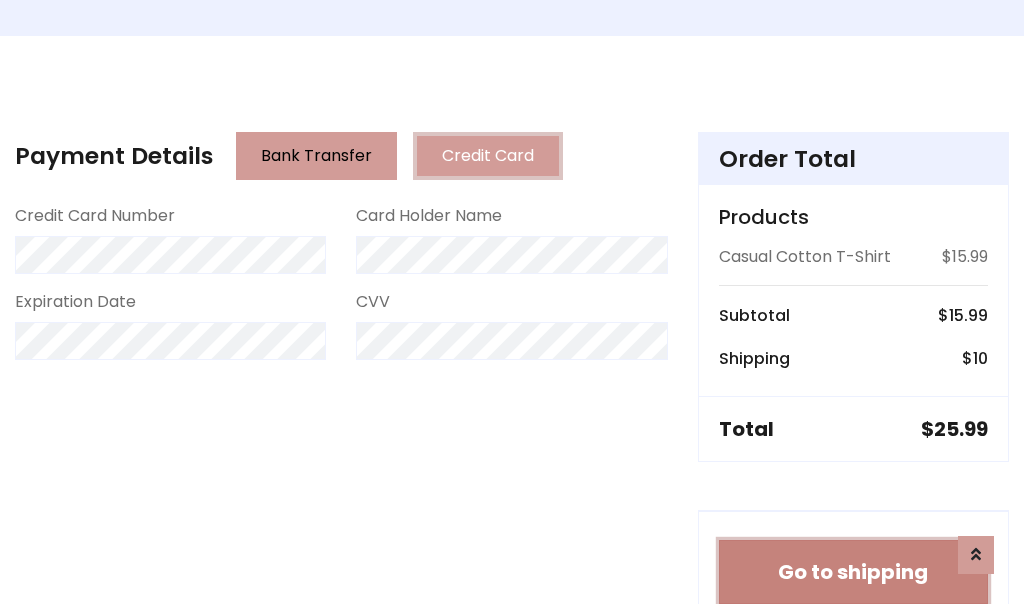 click on "Go to shipping" at bounding box center (853, 572) 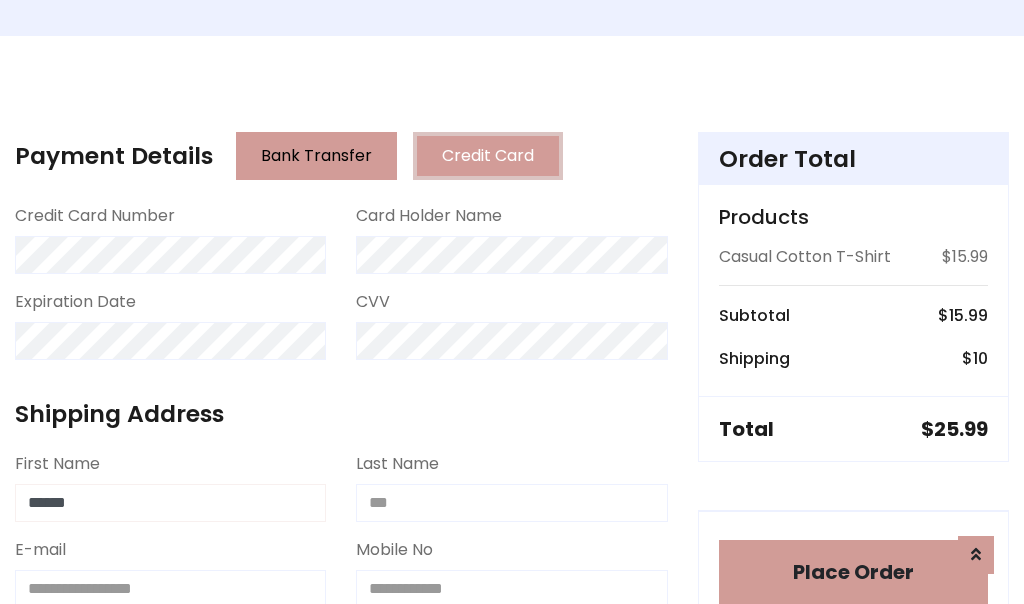 type on "******" 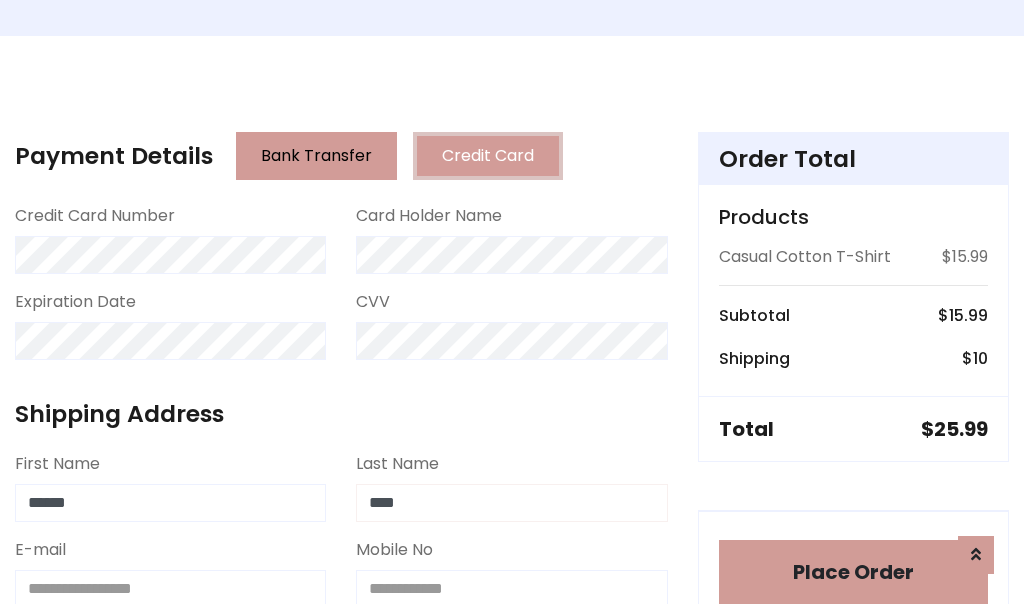 type on "****" 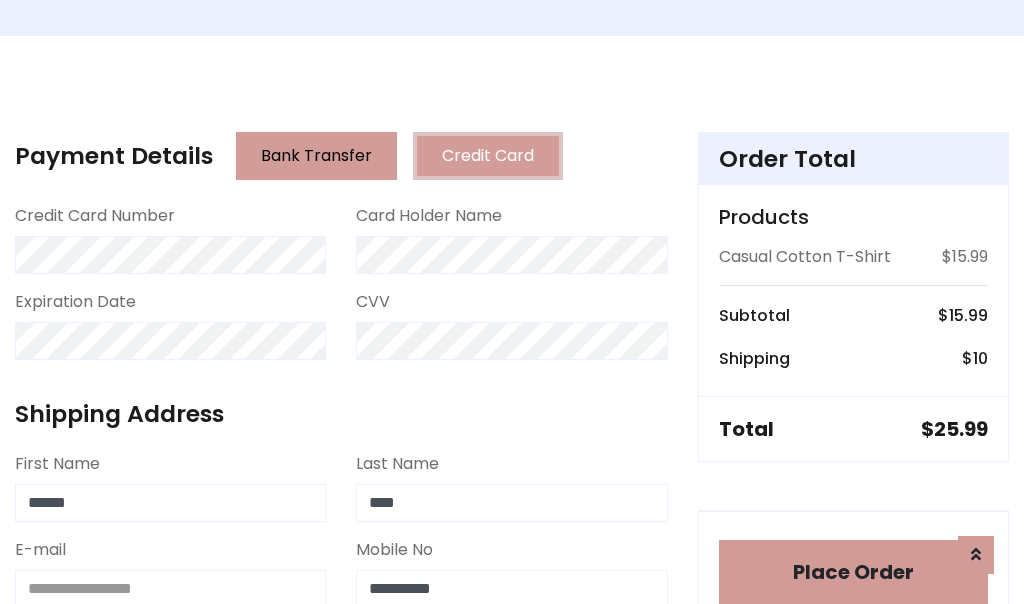 scroll, scrollTop: 450, scrollLeft: 0, axis: vertical 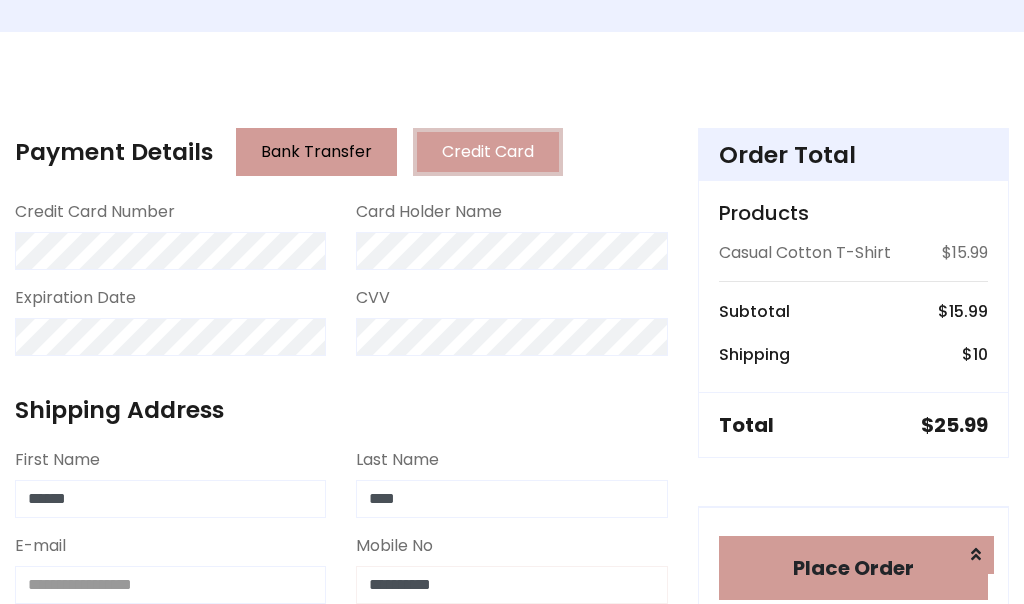 type on "**********" 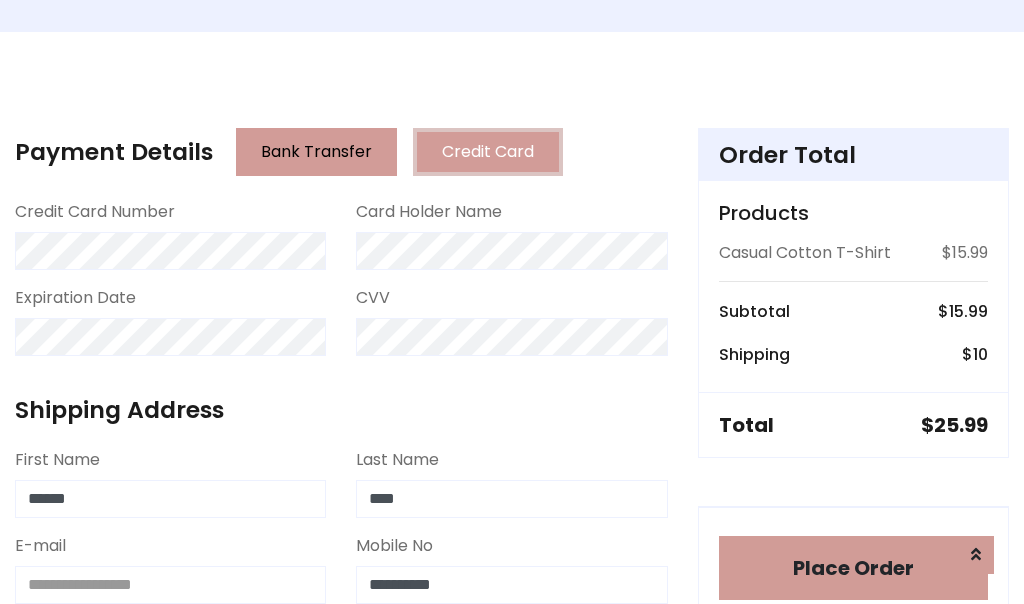 scroll, scrollTop: 819, scrollLeft: 0, axis: vertical 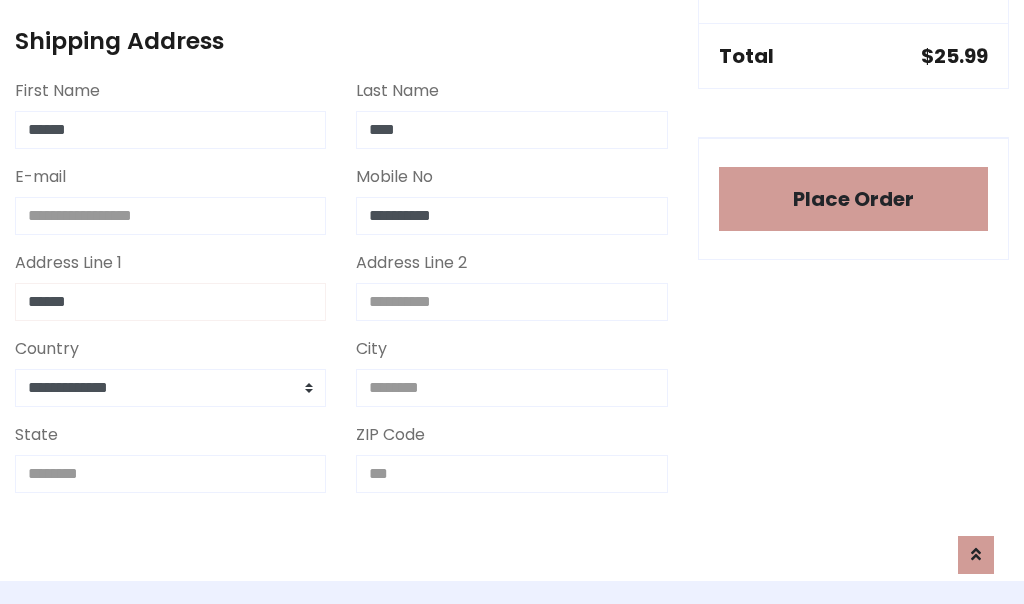 type on "******" 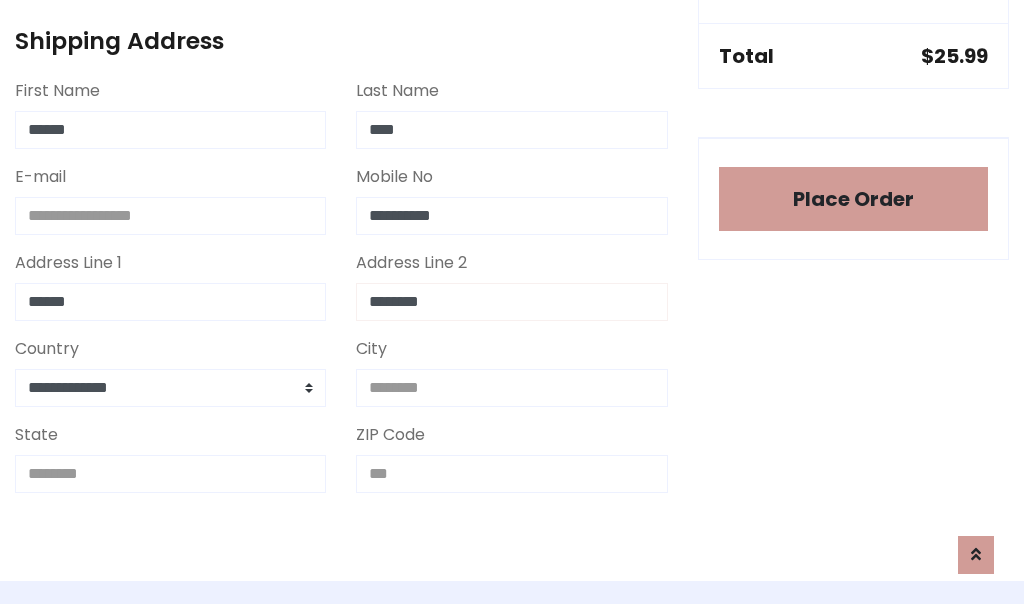 type on "********" 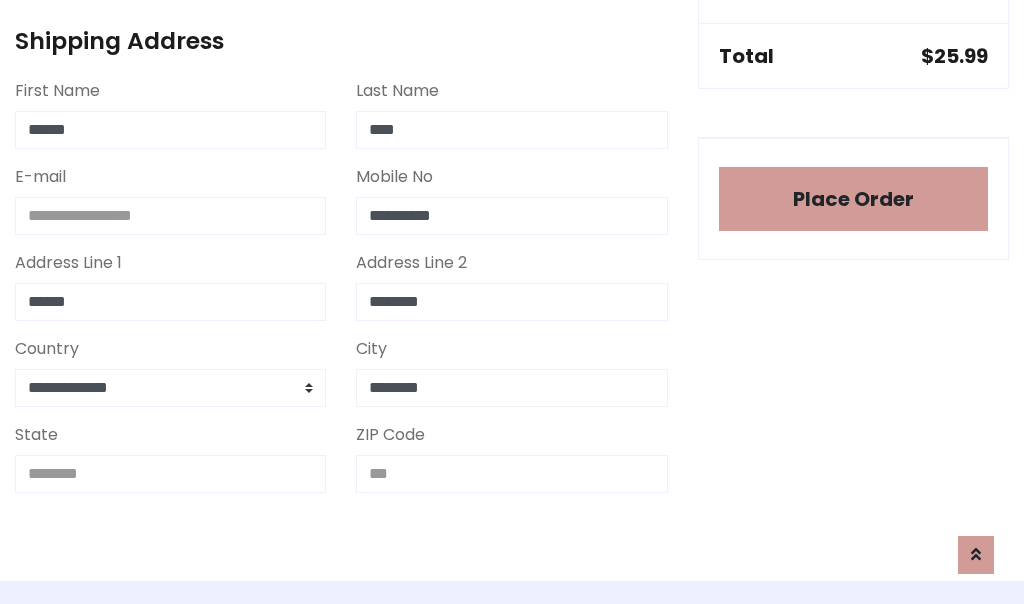 type on "********" 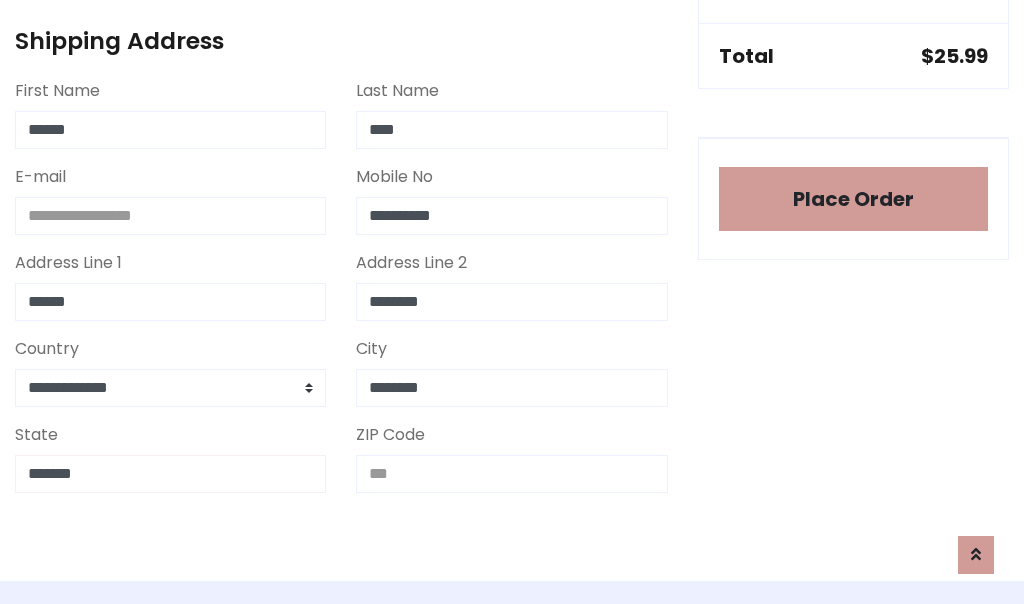 type on "*******" 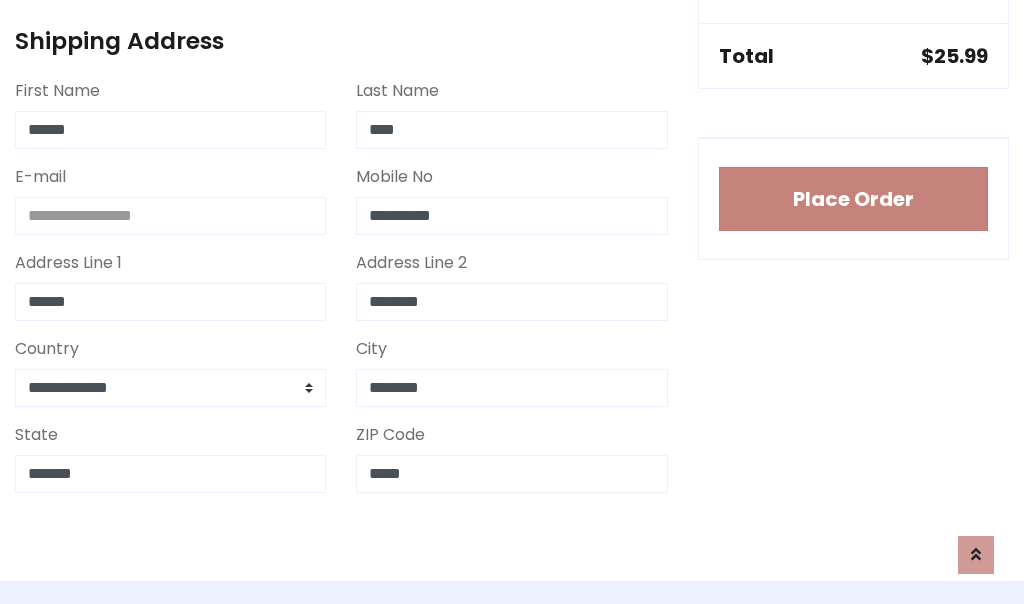type on "*****" 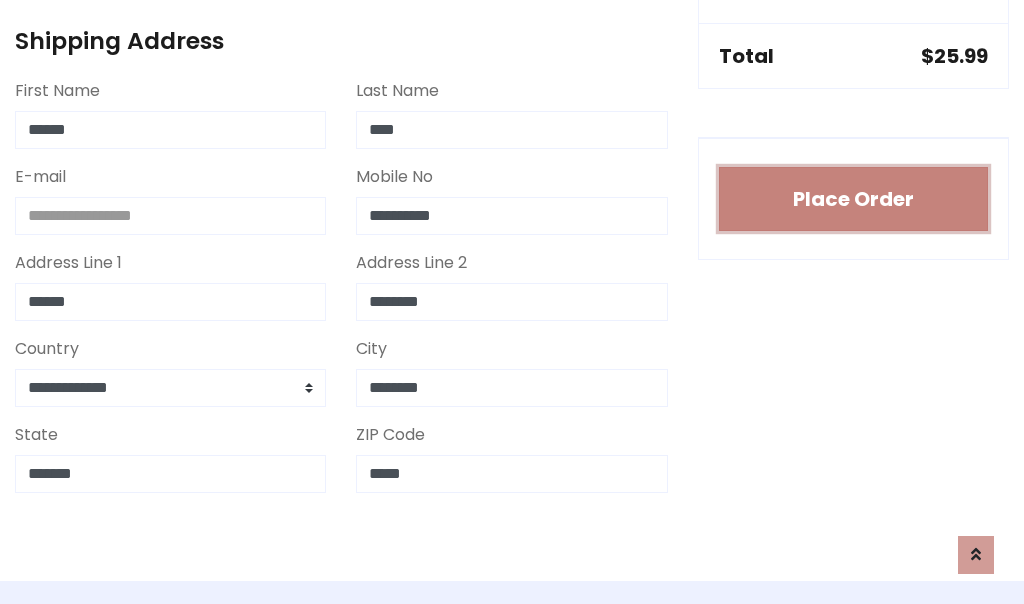 click on "Place Order" at bounding box center (853, 199) 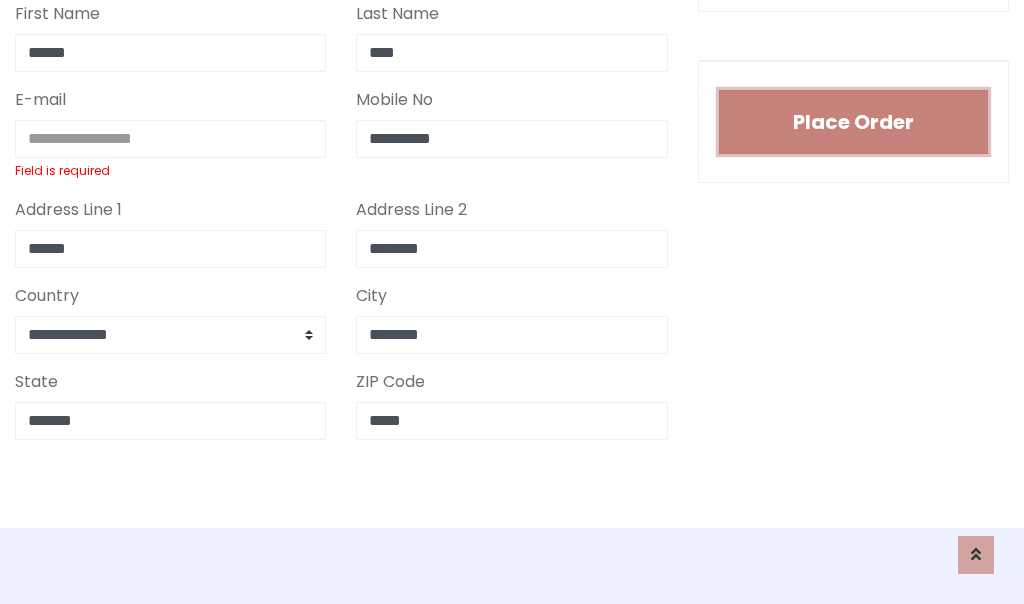 scroll, scrollTop: 0, scrollLeft: 0, axis: both 